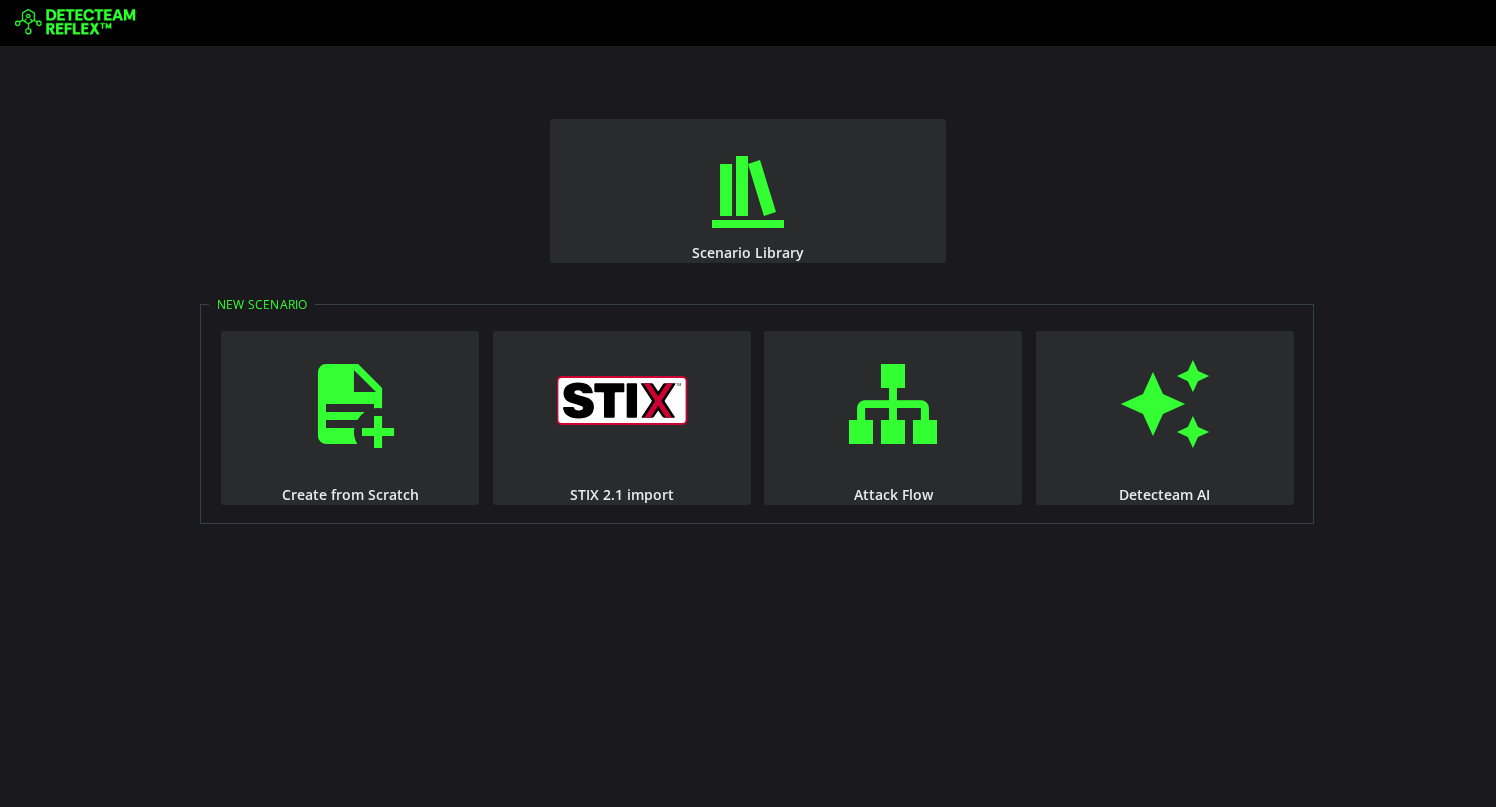 scroll, scrollTop: 0, scrollLeft: 0, axis: both 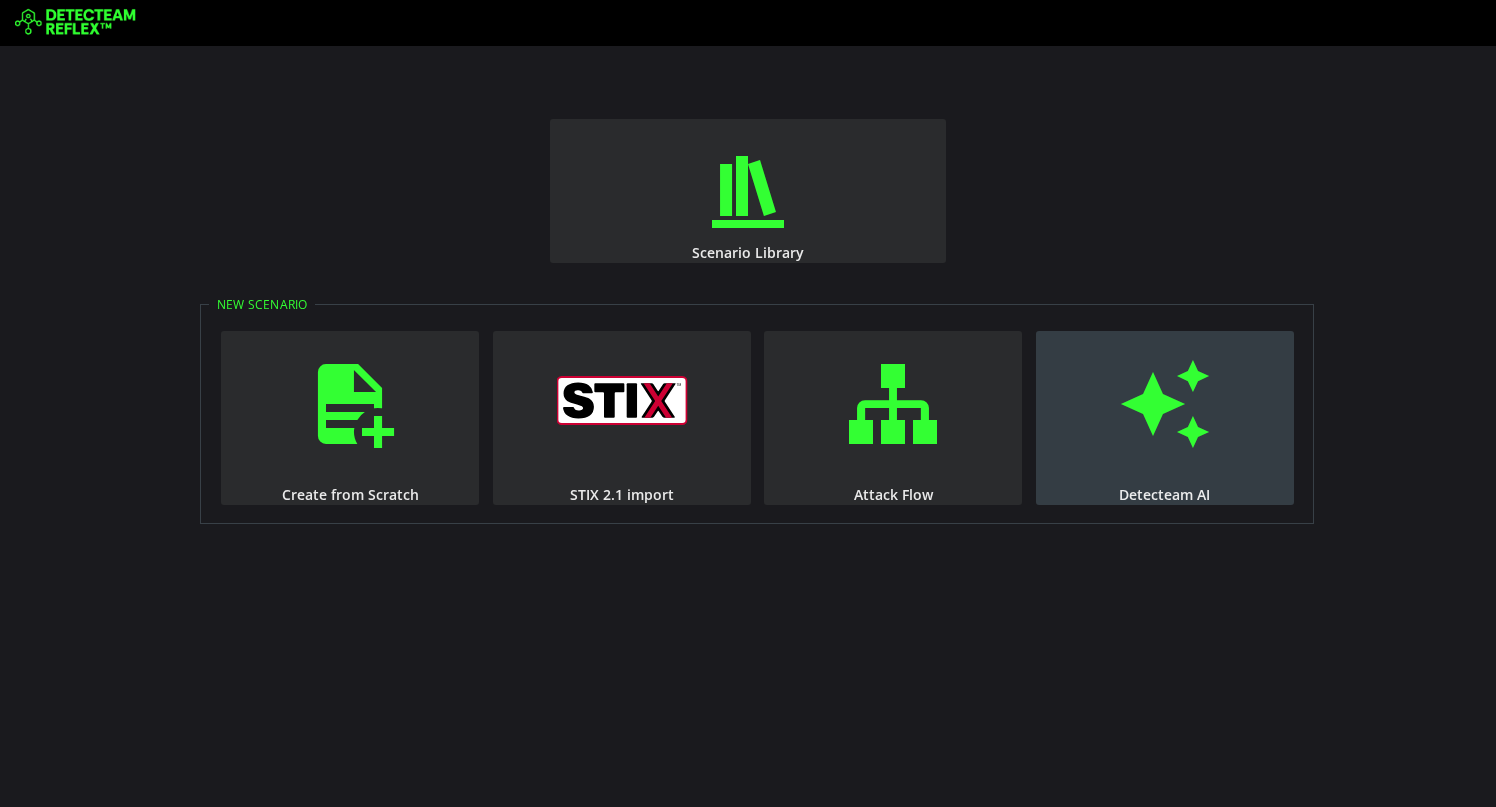 click at bounding box center (1165, 404) 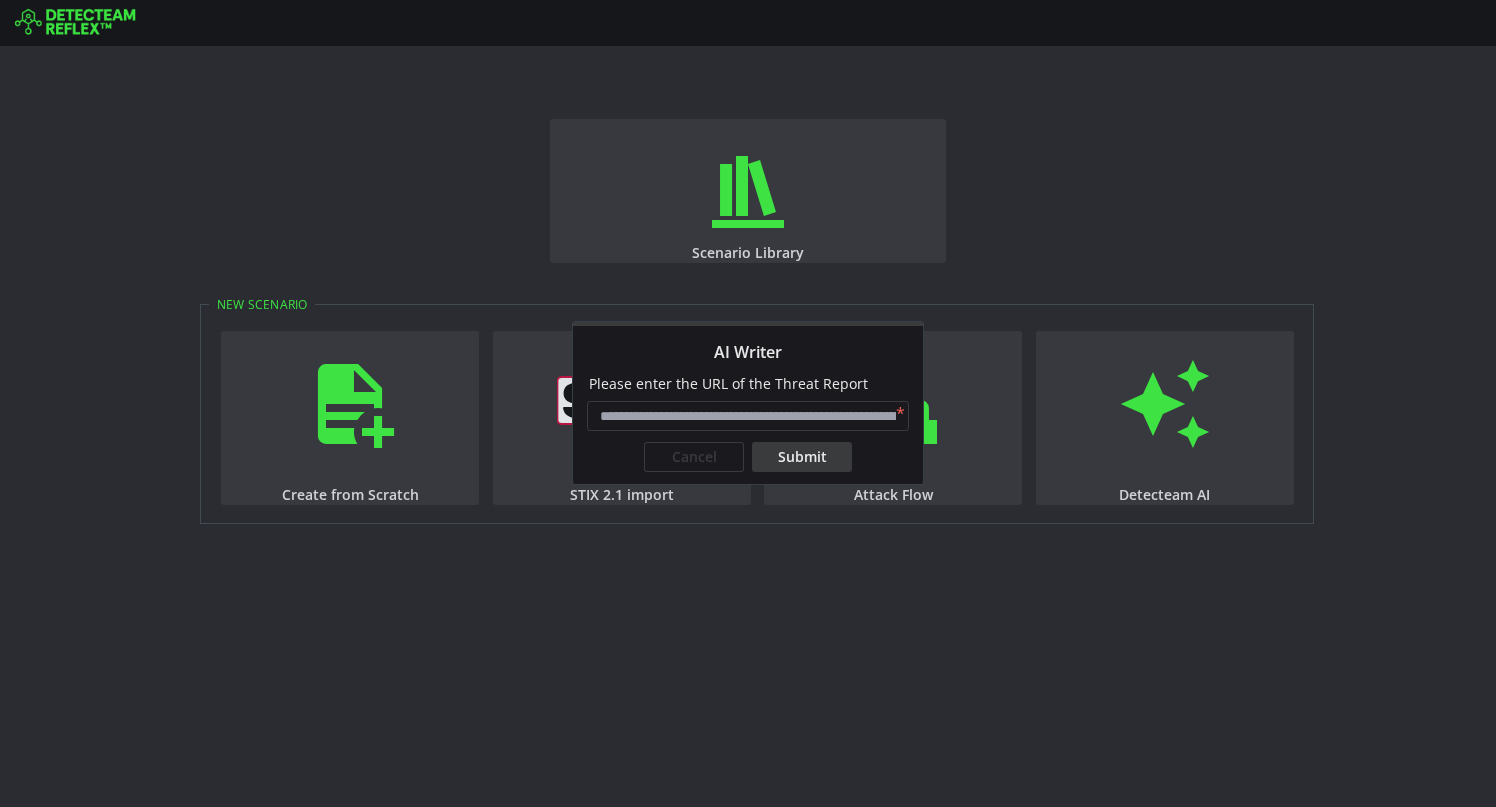 paste on "**********" 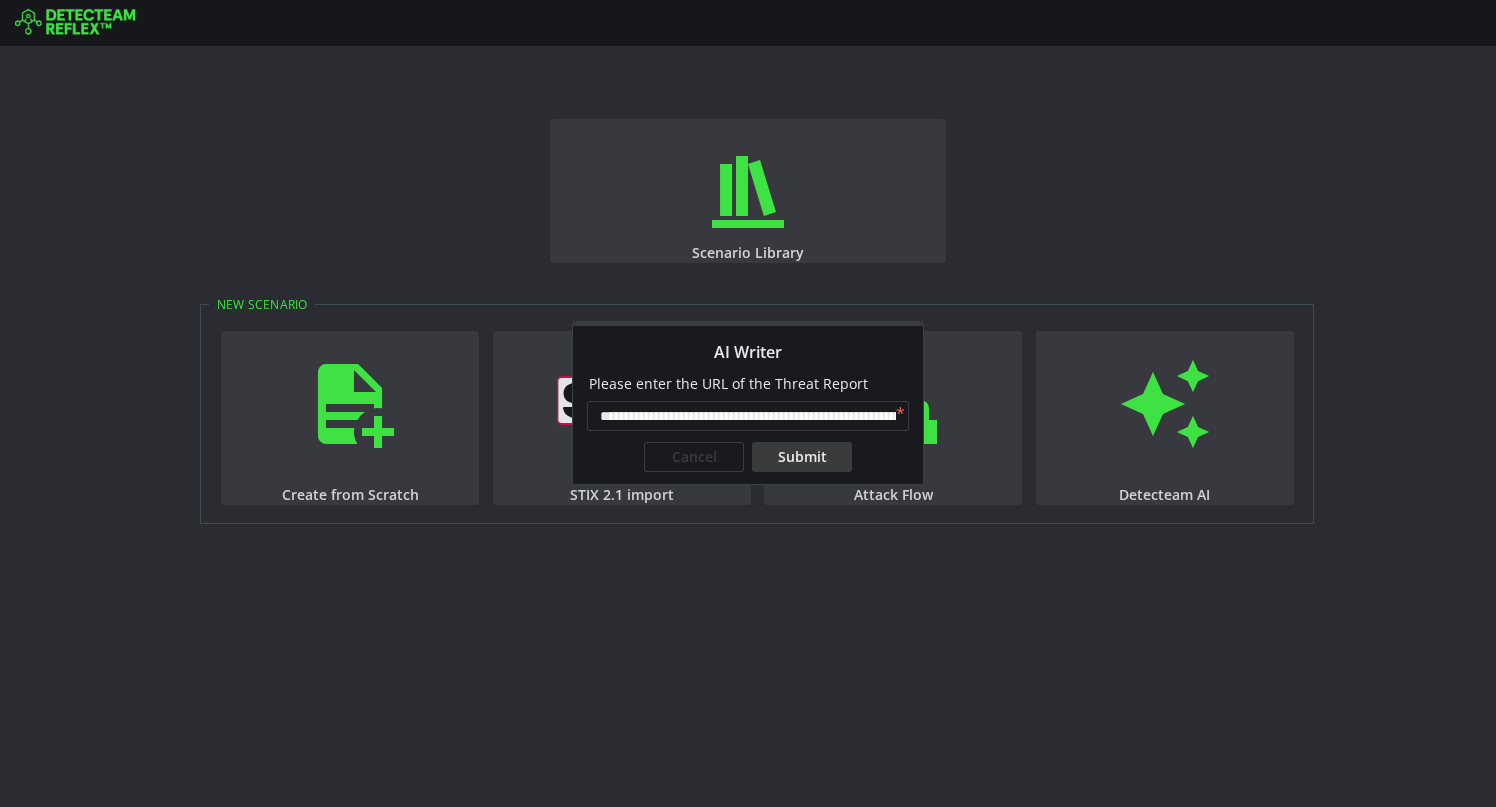 scroll, scrollTop: 0, scrollLeft: 162, axis: horizontal 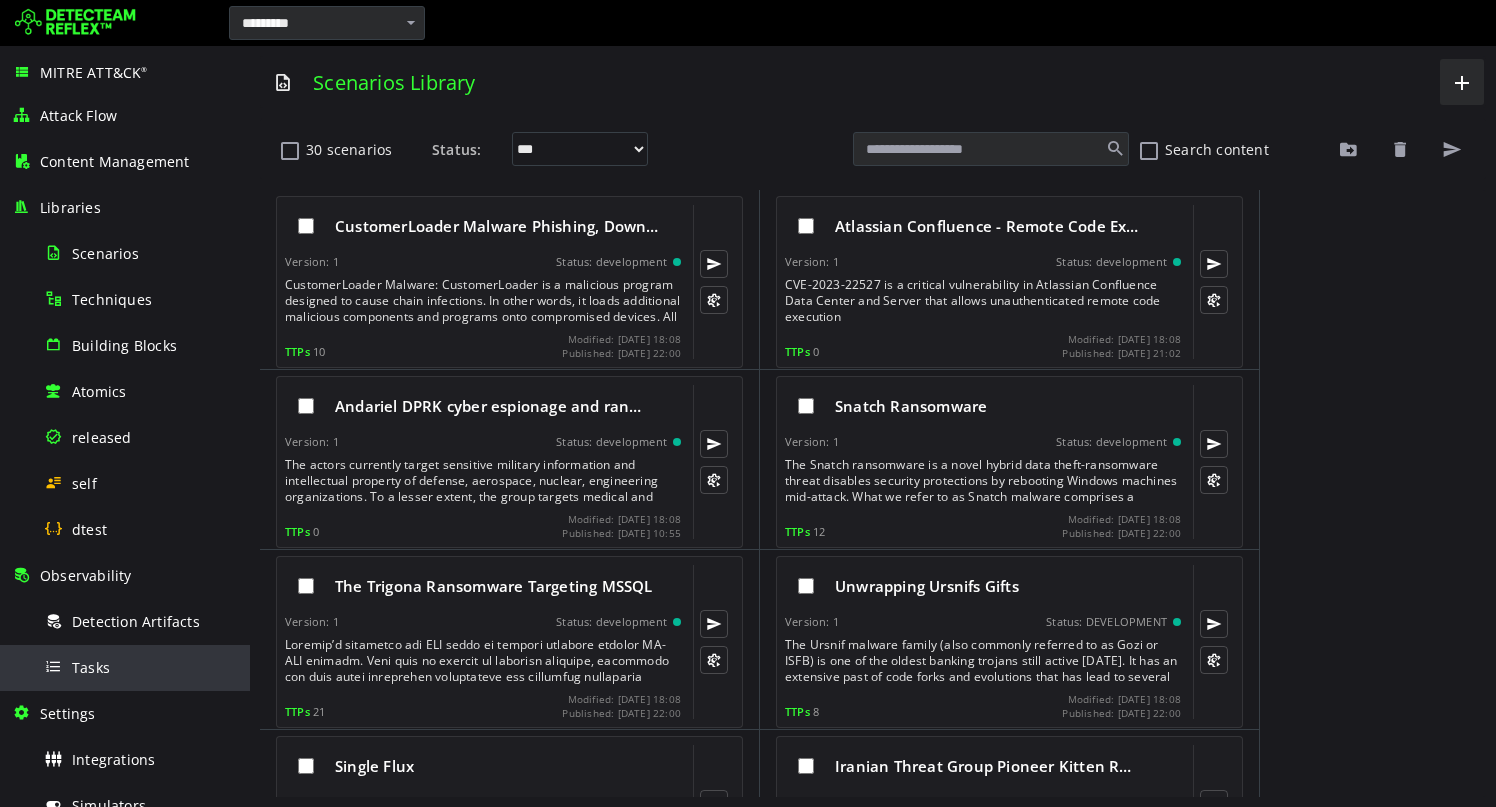 click on "Tasks" at bounding box center [141, 667] 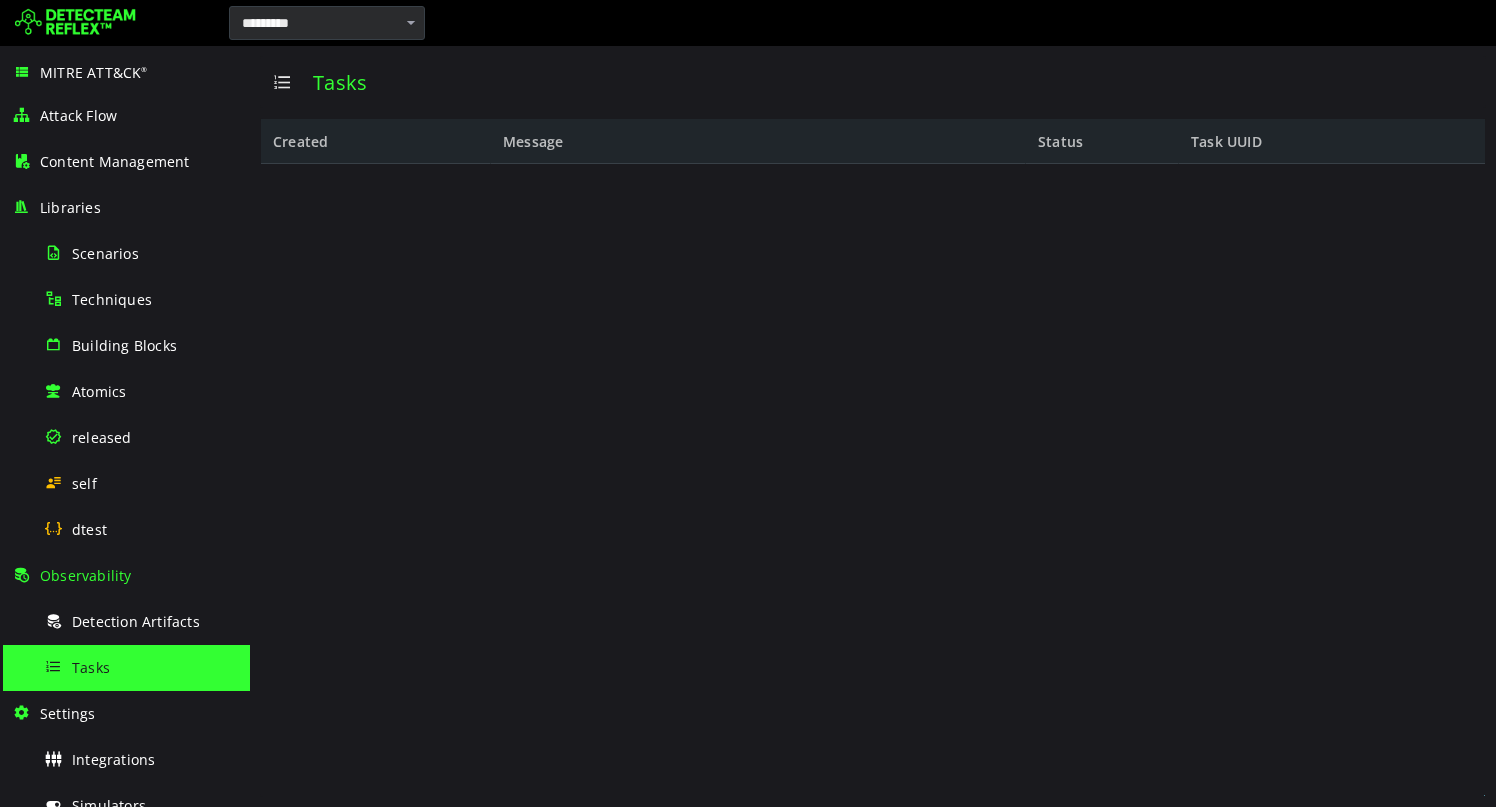 scroll, scrollTop: 0, scrollLeft: 0, axis: both 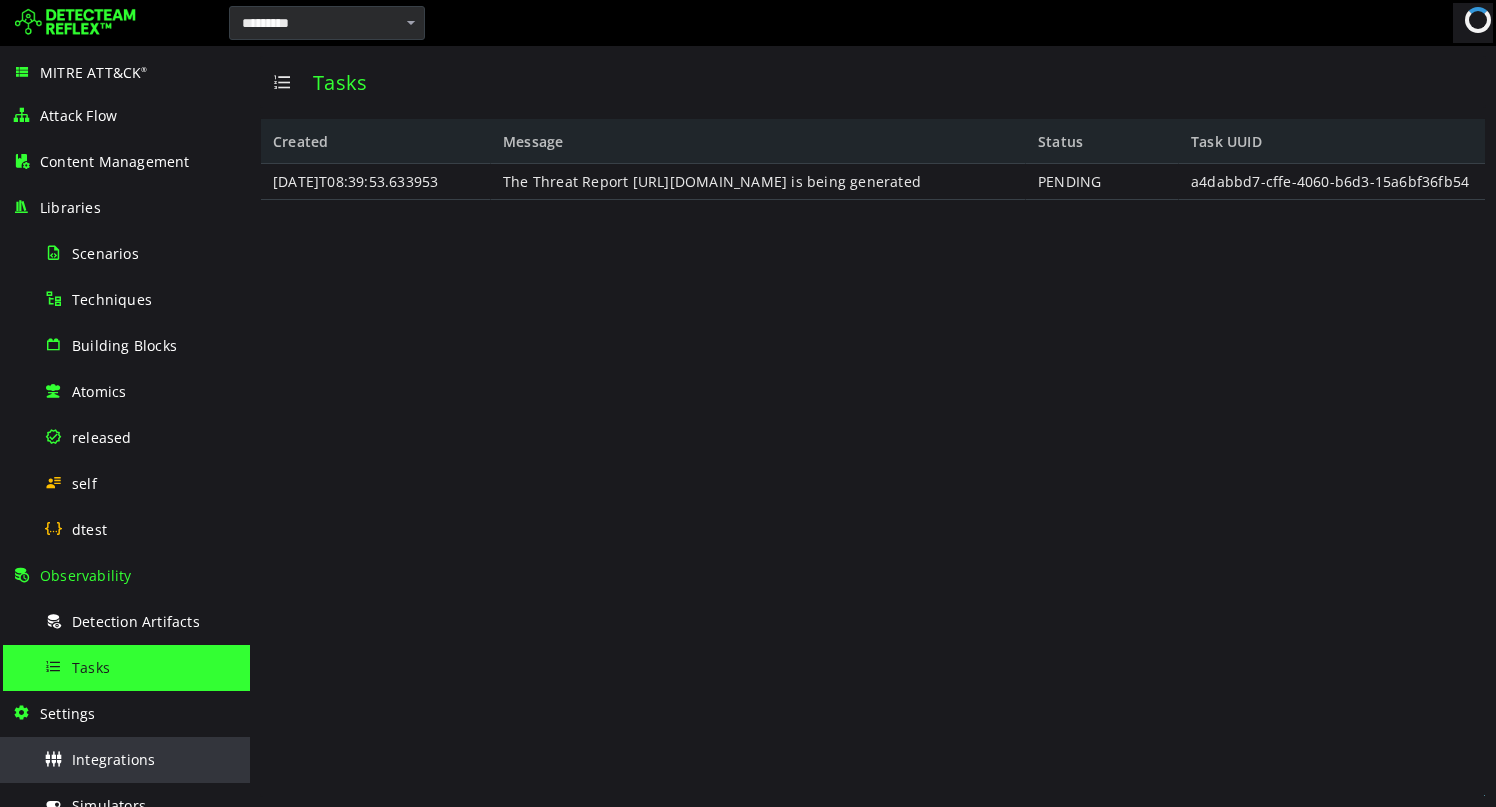 click on "Integrations" at bounding box center (113, 759) 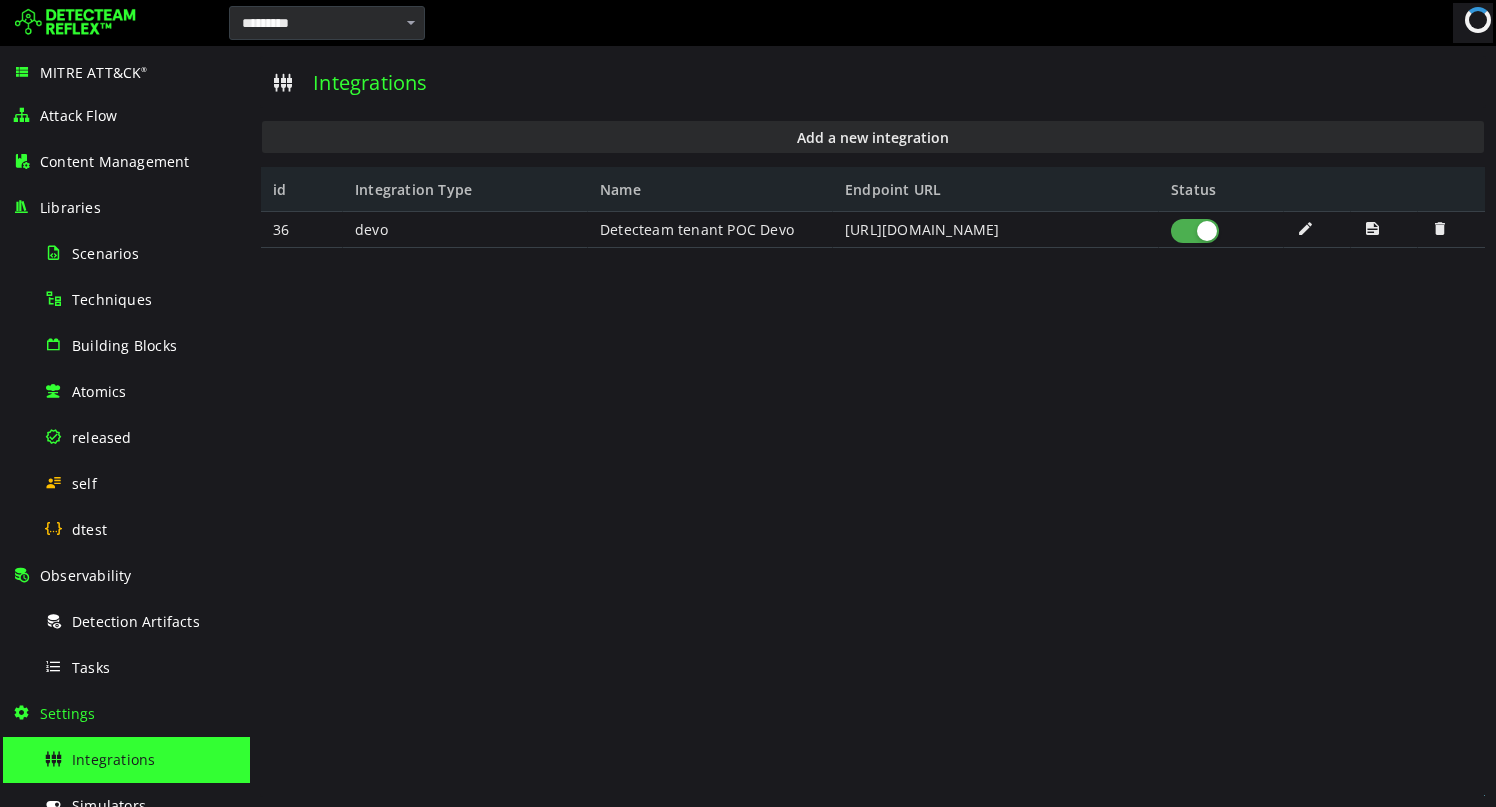 scroll, scrollTop: 0, scrollLeft: 0, axis: both 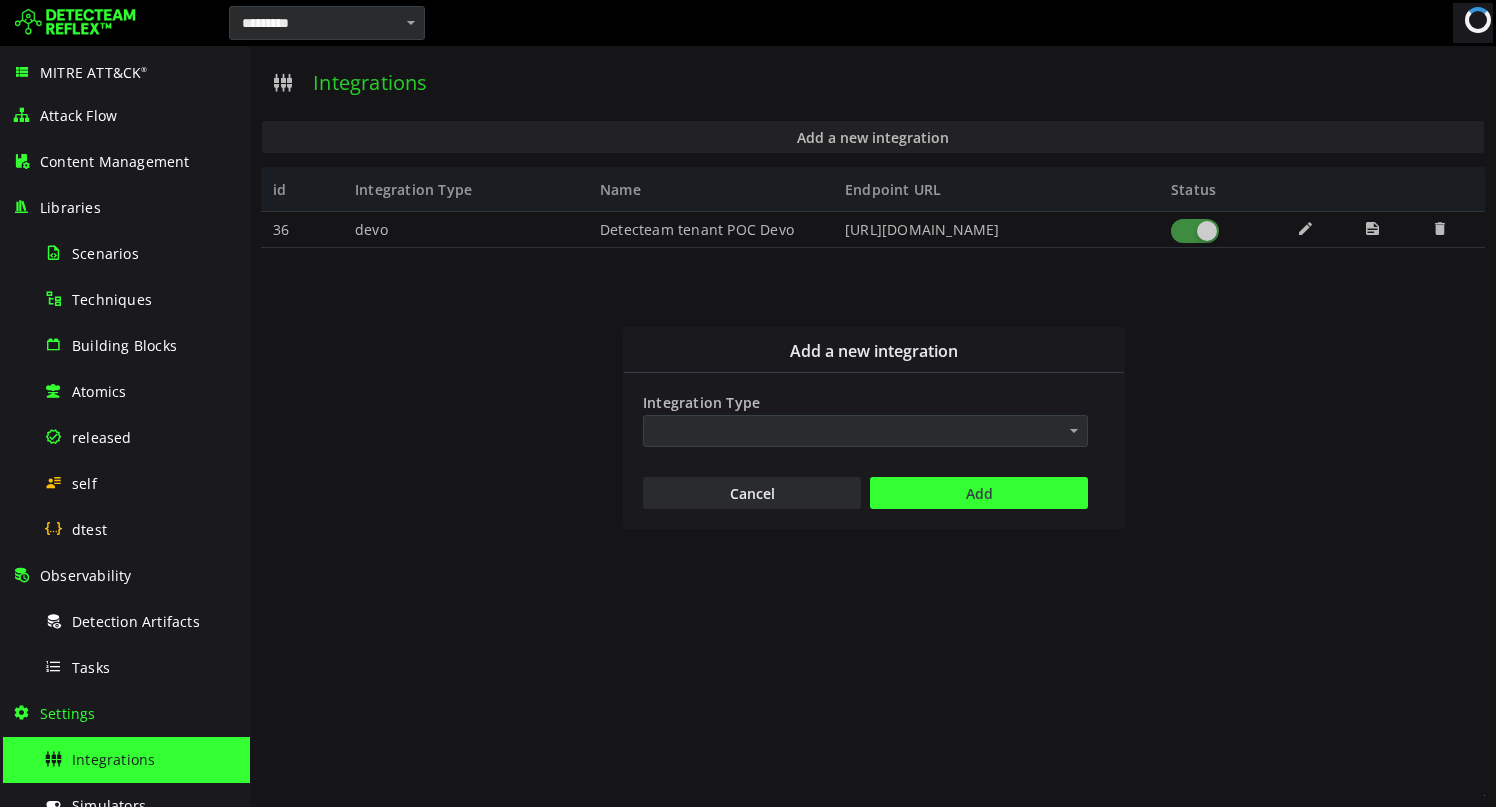 click on "Integration Type" at bounding box center (865, 431) 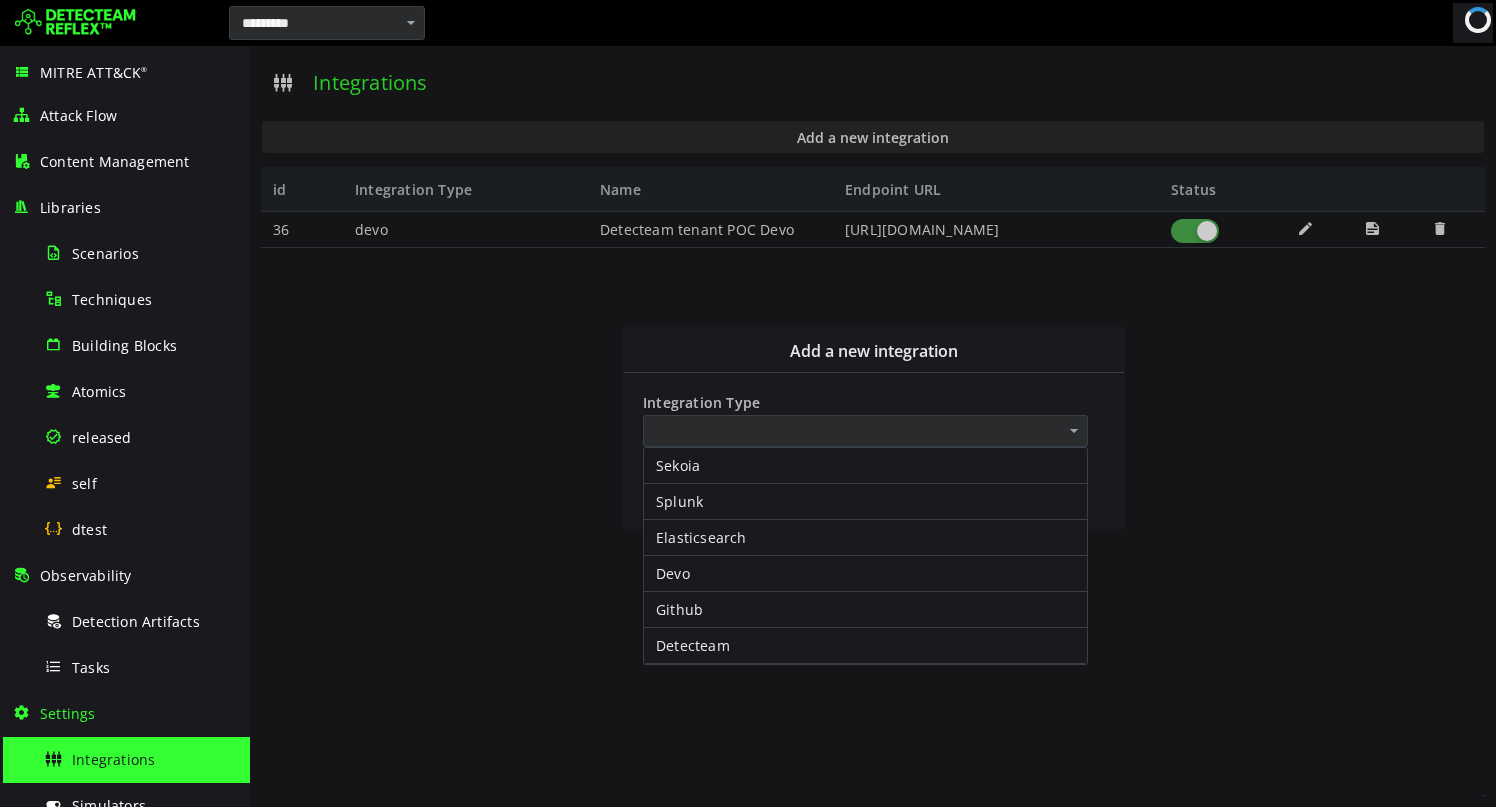click at bounding box center (873, 426) 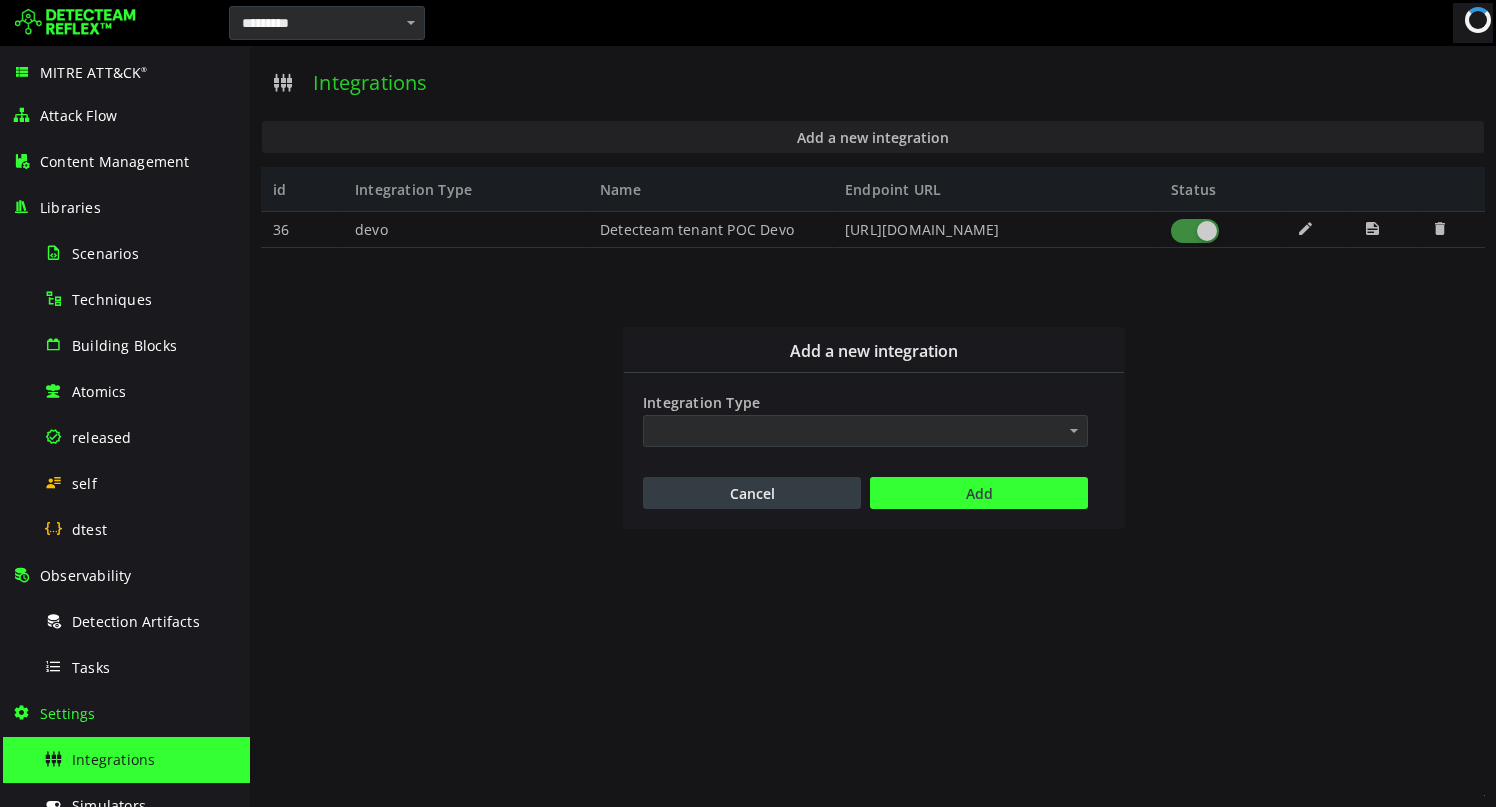 click on "Cancel" at bounding box center [752, 493] 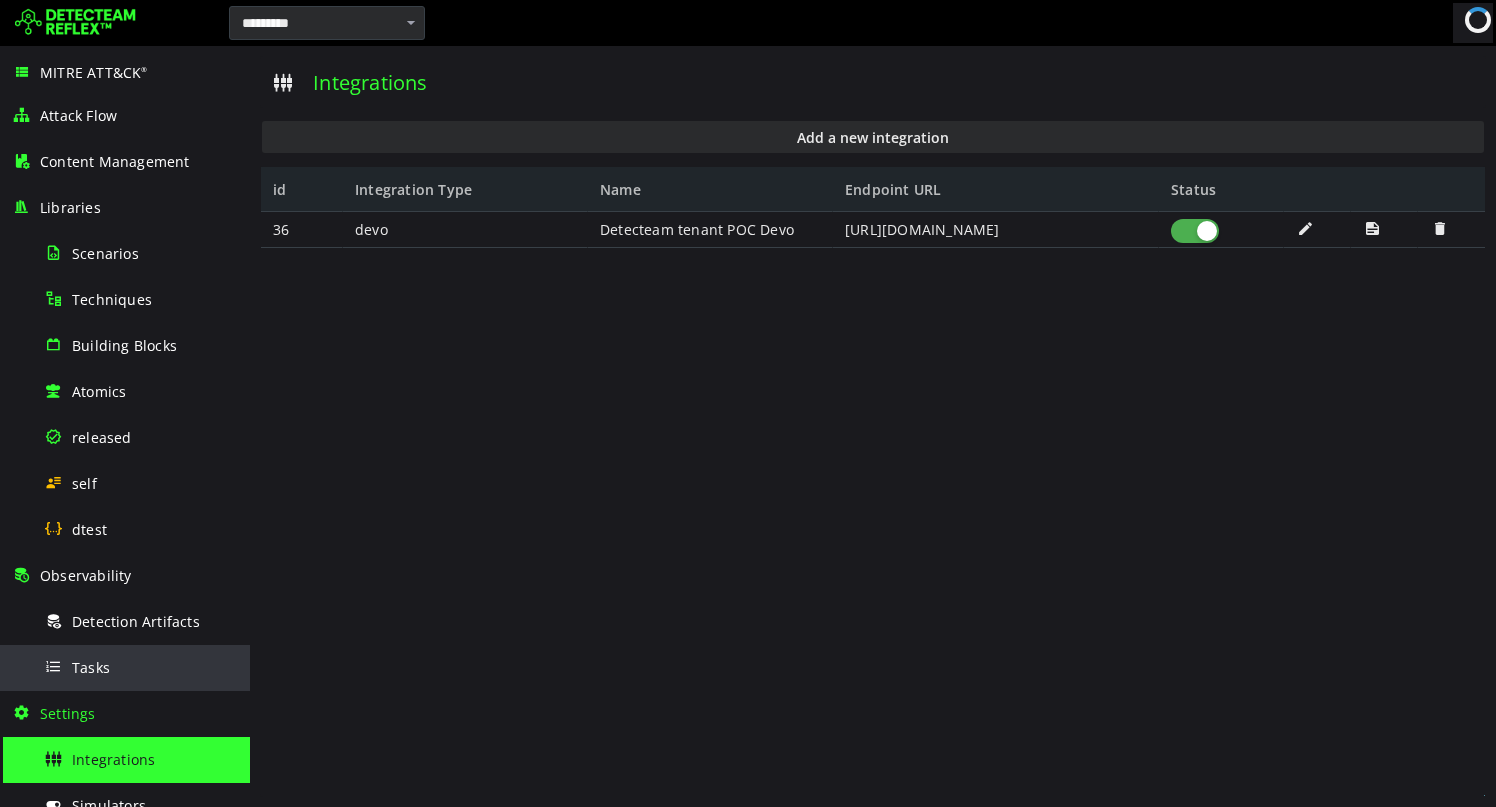 click on "Tasks" at bounding box center (141, 667) 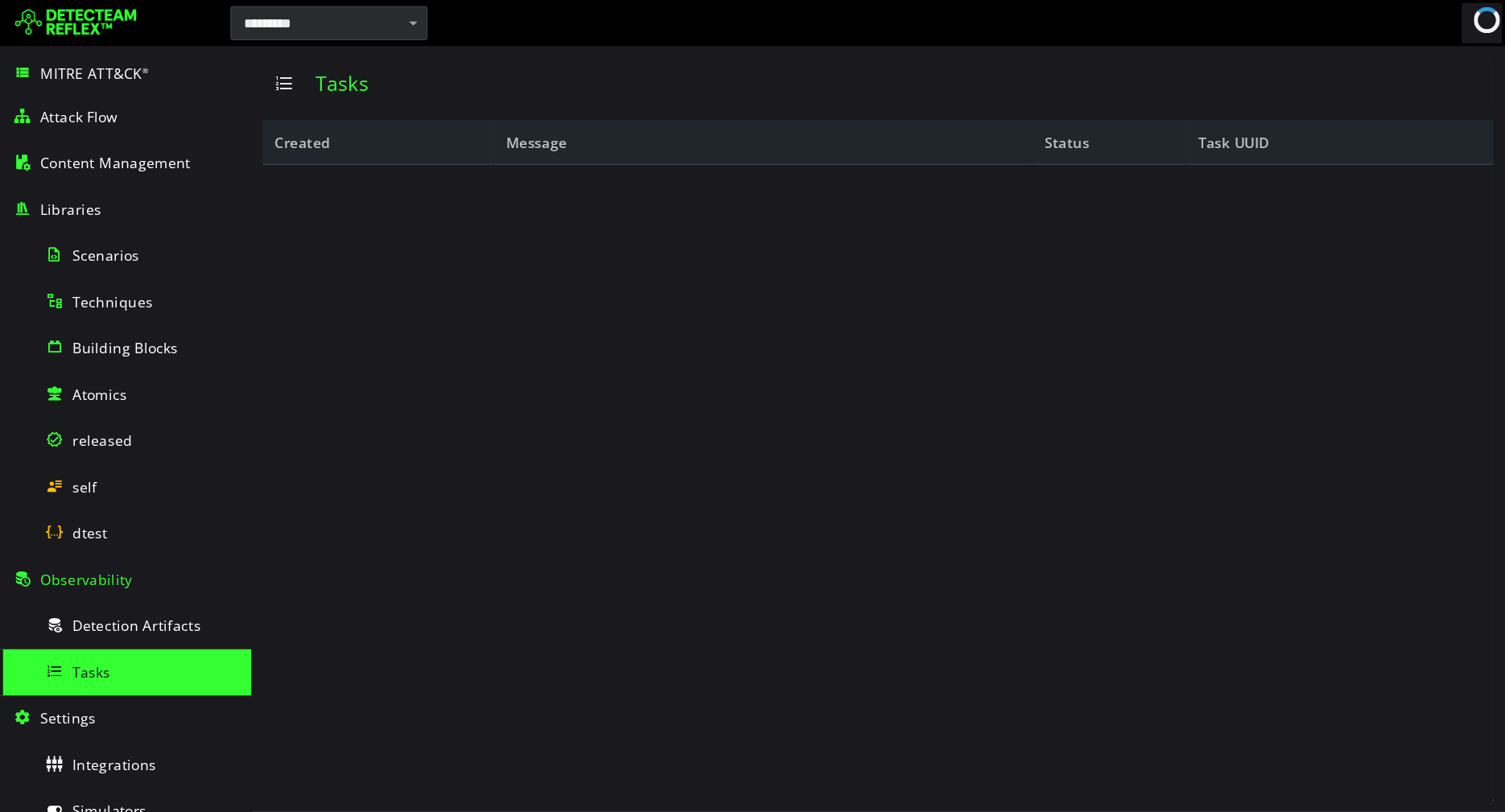 scroll, scrollTop: 0, scrollLeft: 0, axis: both 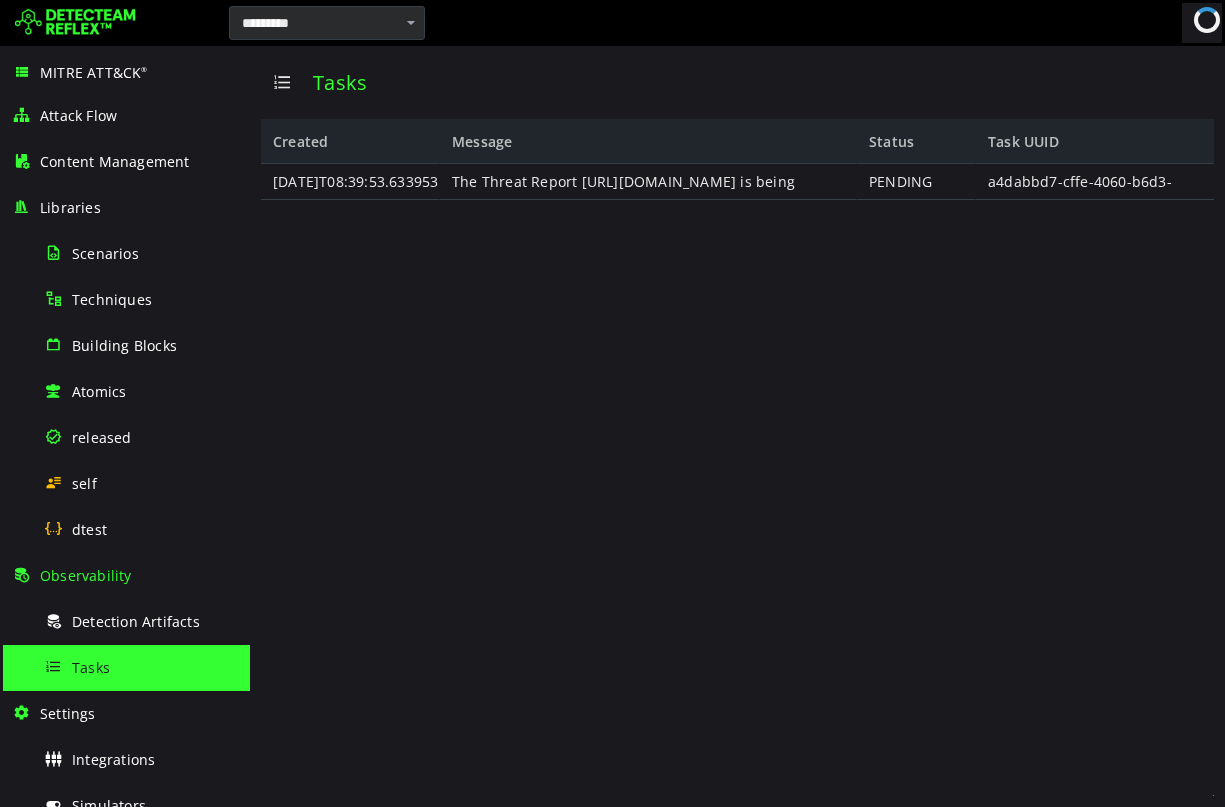 click on "a4dabbd7-cffe-4060-b6d3-15a6bf36fb54" at bounding box center [1095, 182] 